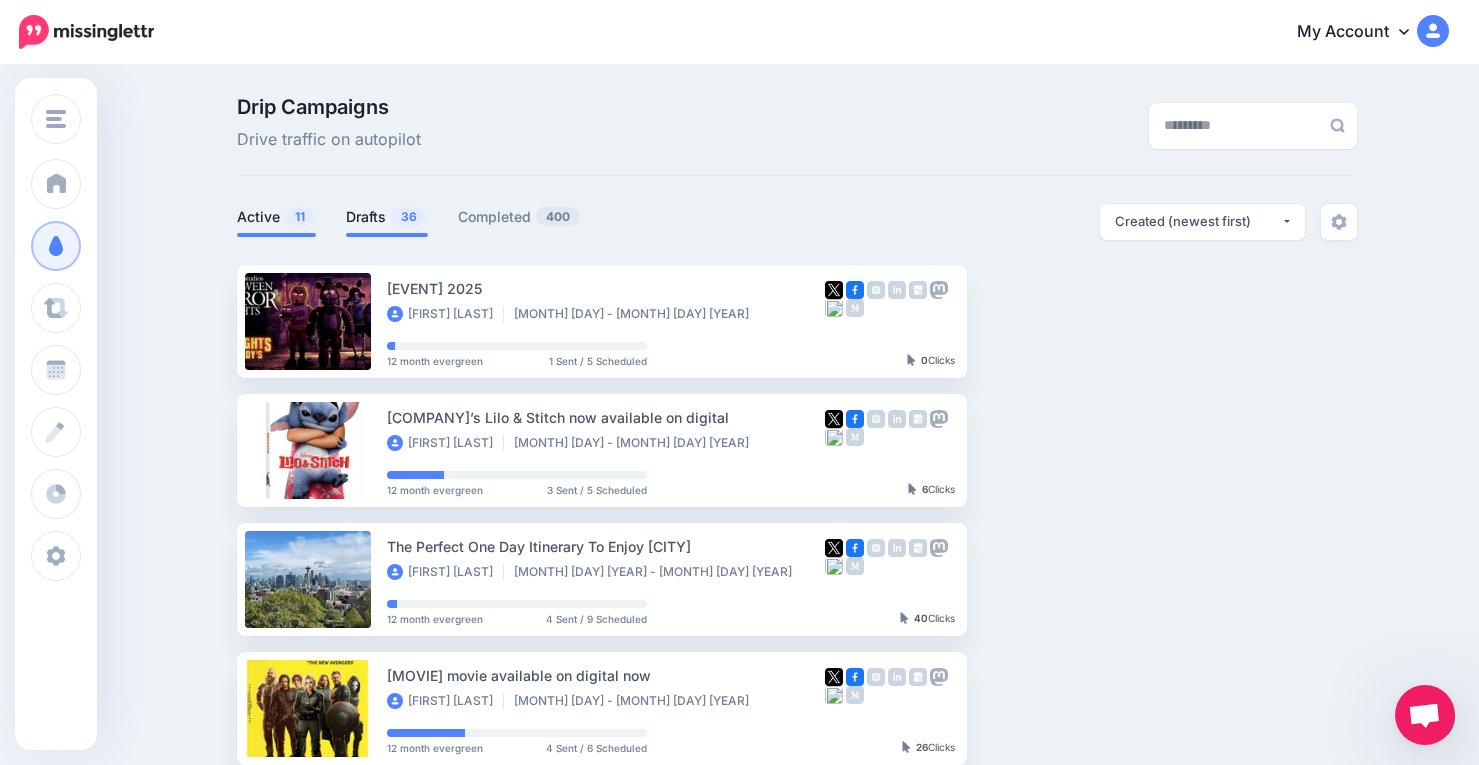 scroll, scrollTop: 0, scrollLeft: 0, axis: both 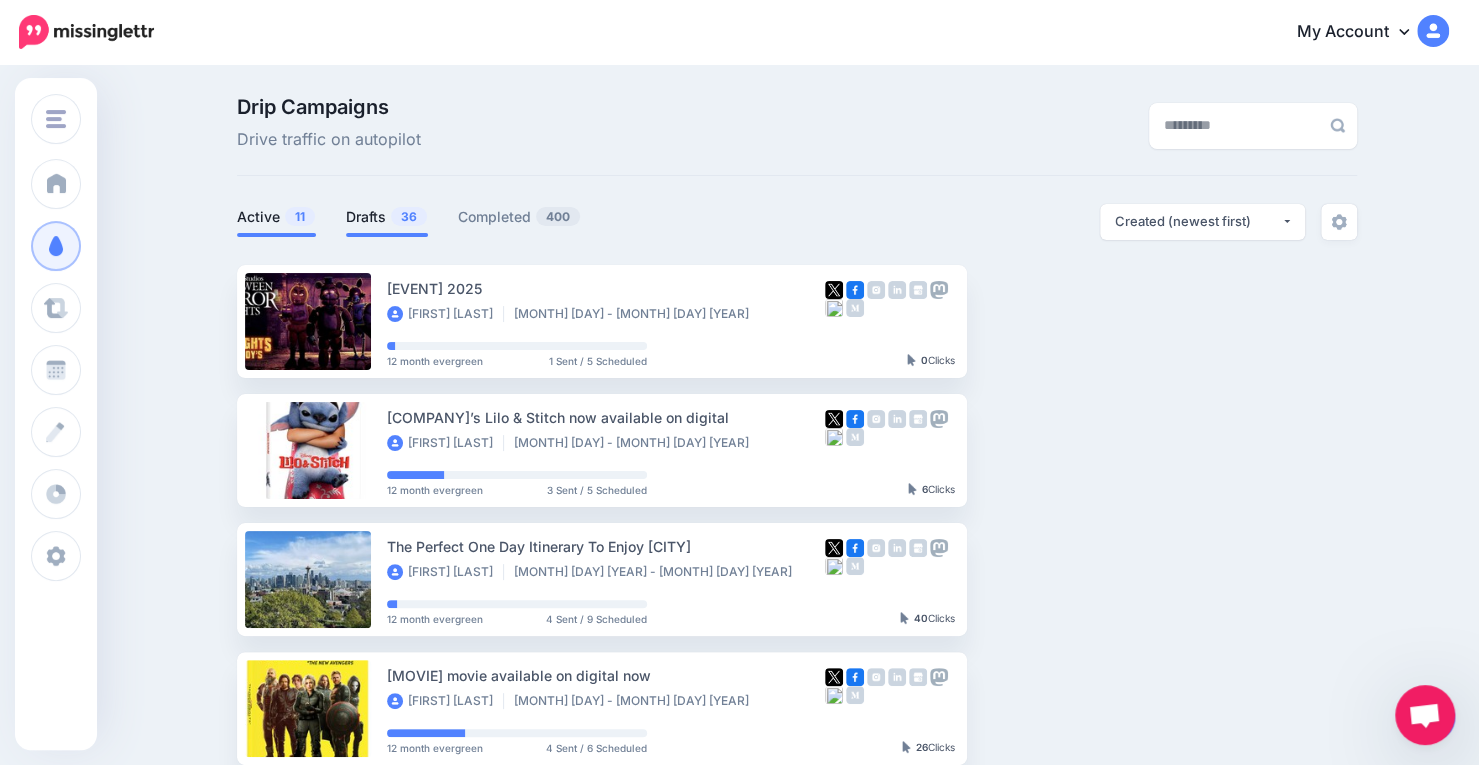 click on "Drafts  36" at bounding box center [387, 217] 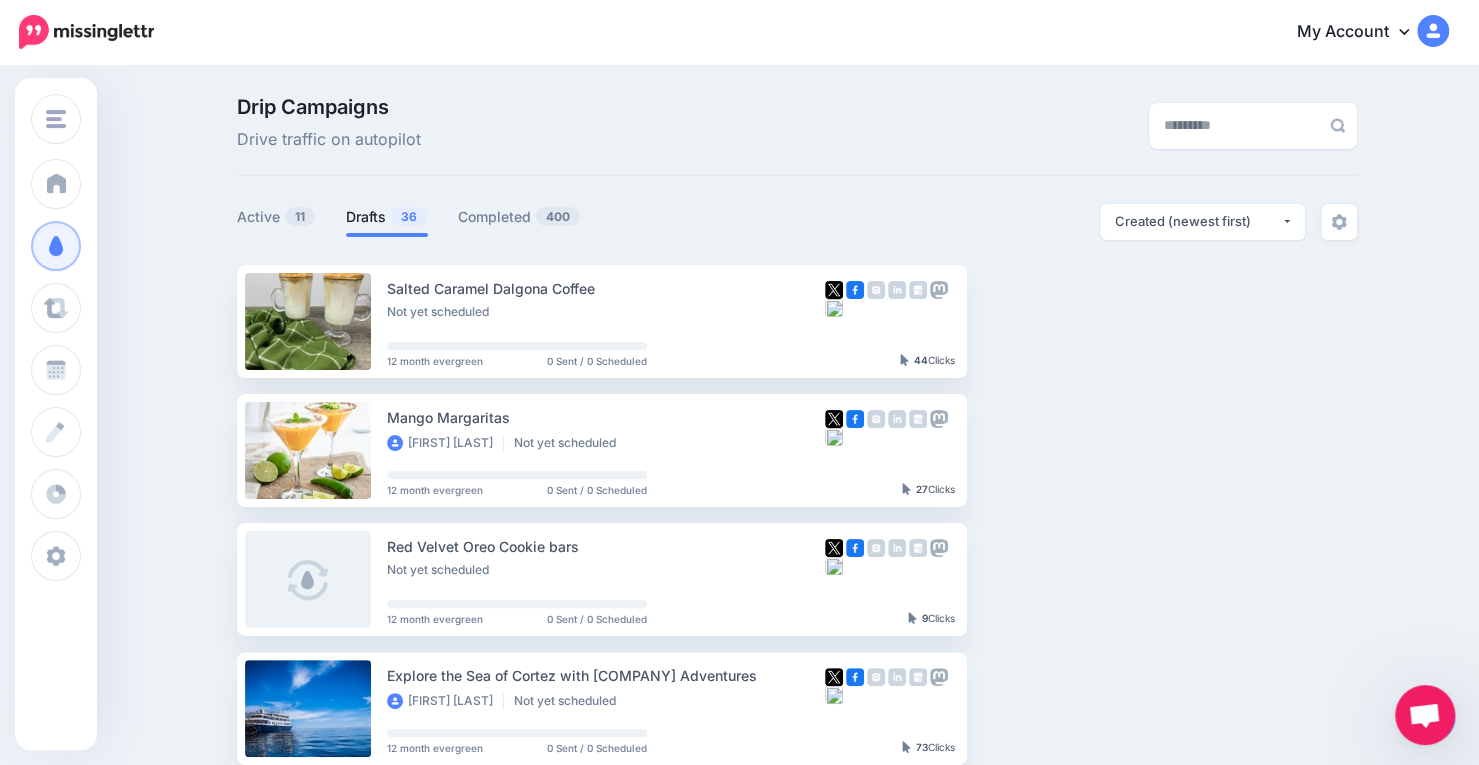 click on "Drafts  36" at bounding box center [387, 217] 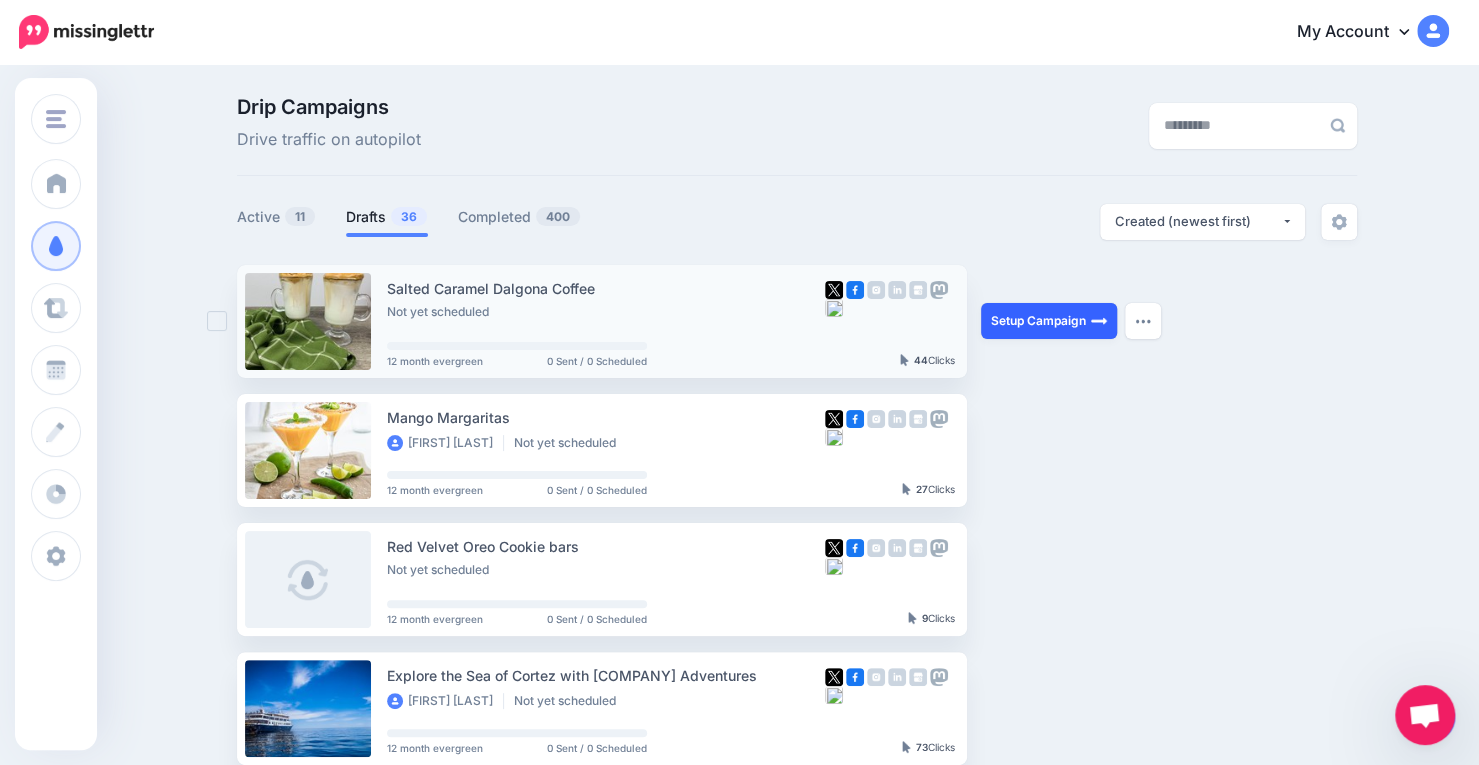 click on "Setup Campaign" at bounding box center [1049, 321] 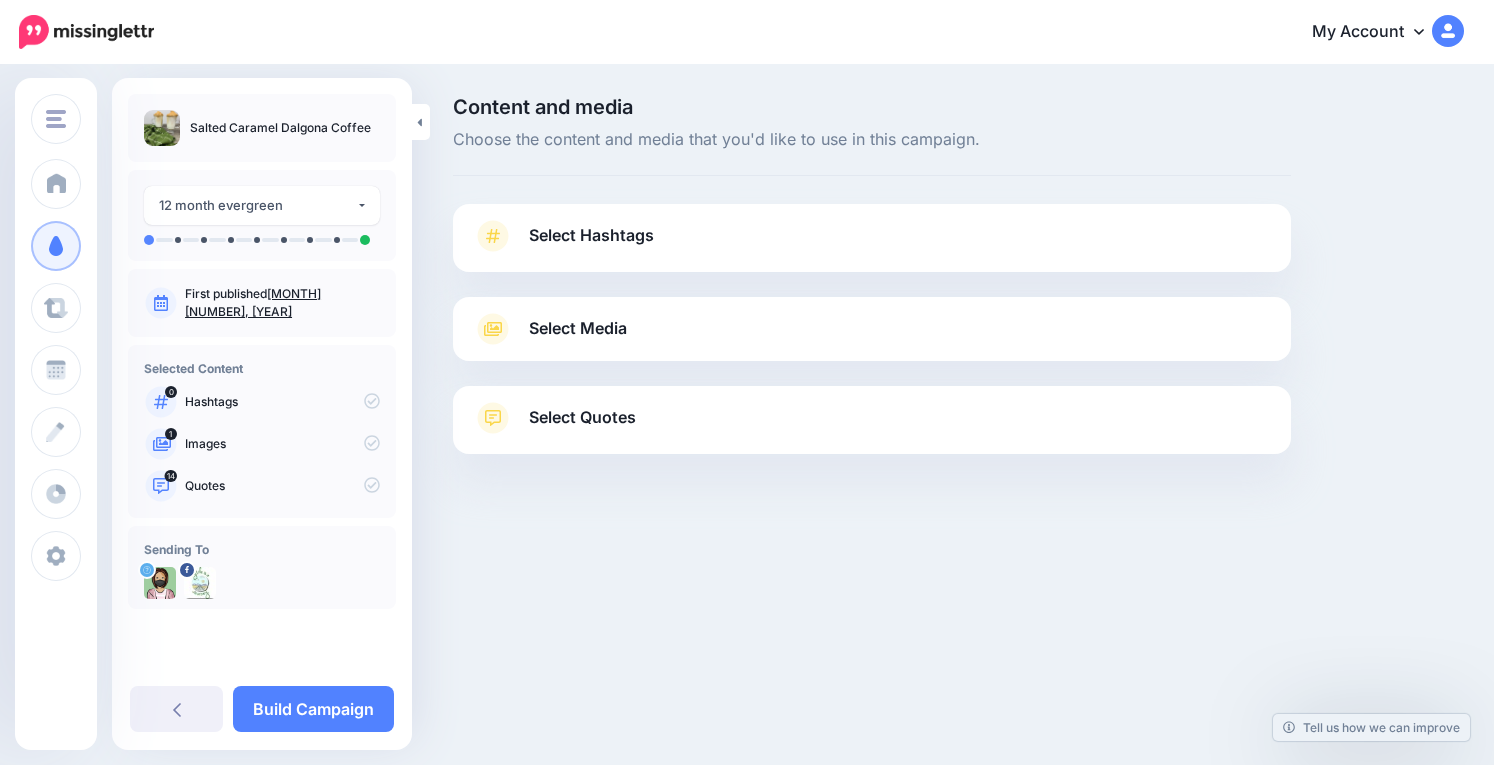 scroll, scrollTop: 0, scrollLeft: 0, axis: both 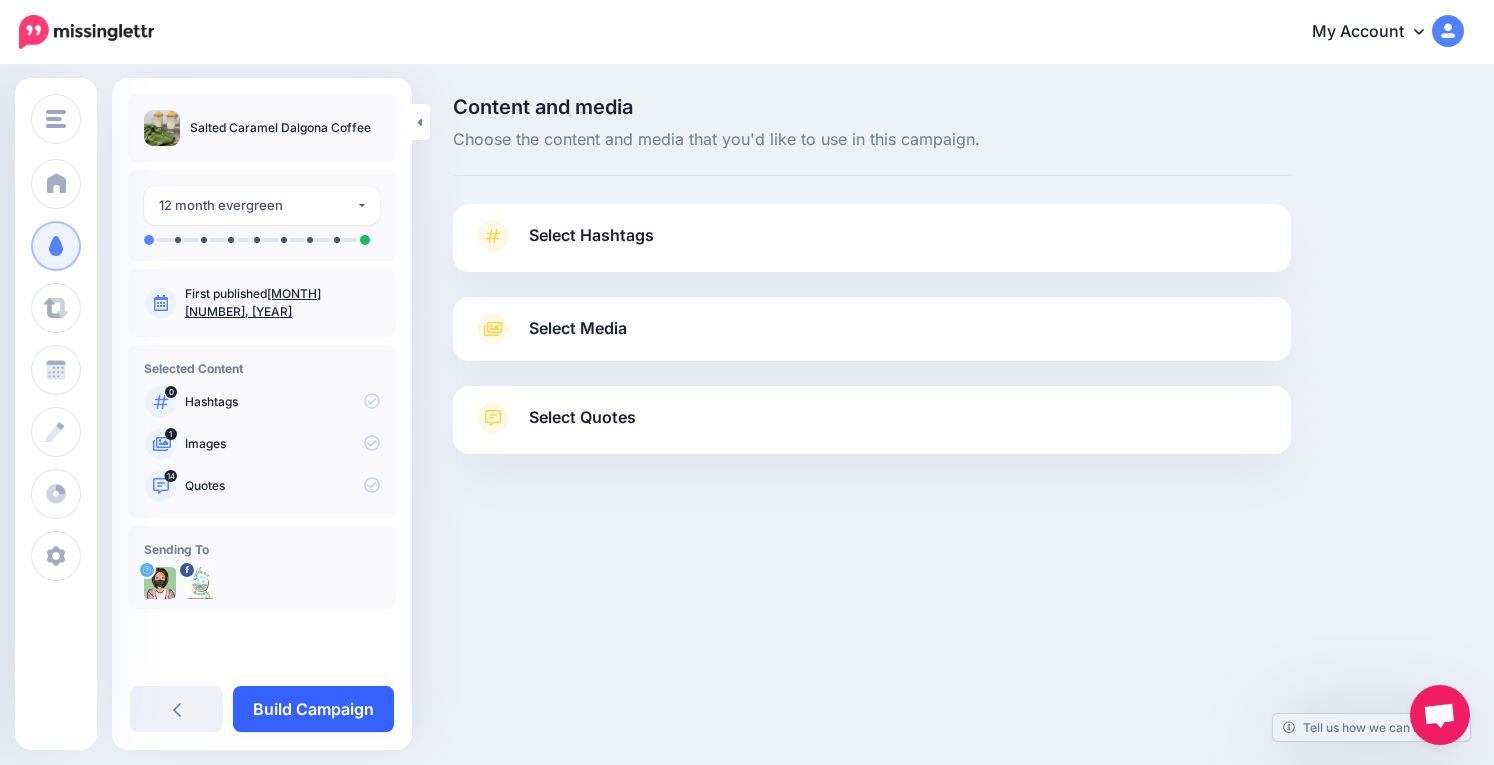 click on "Build Campaign" at bounding box center (313, 709) 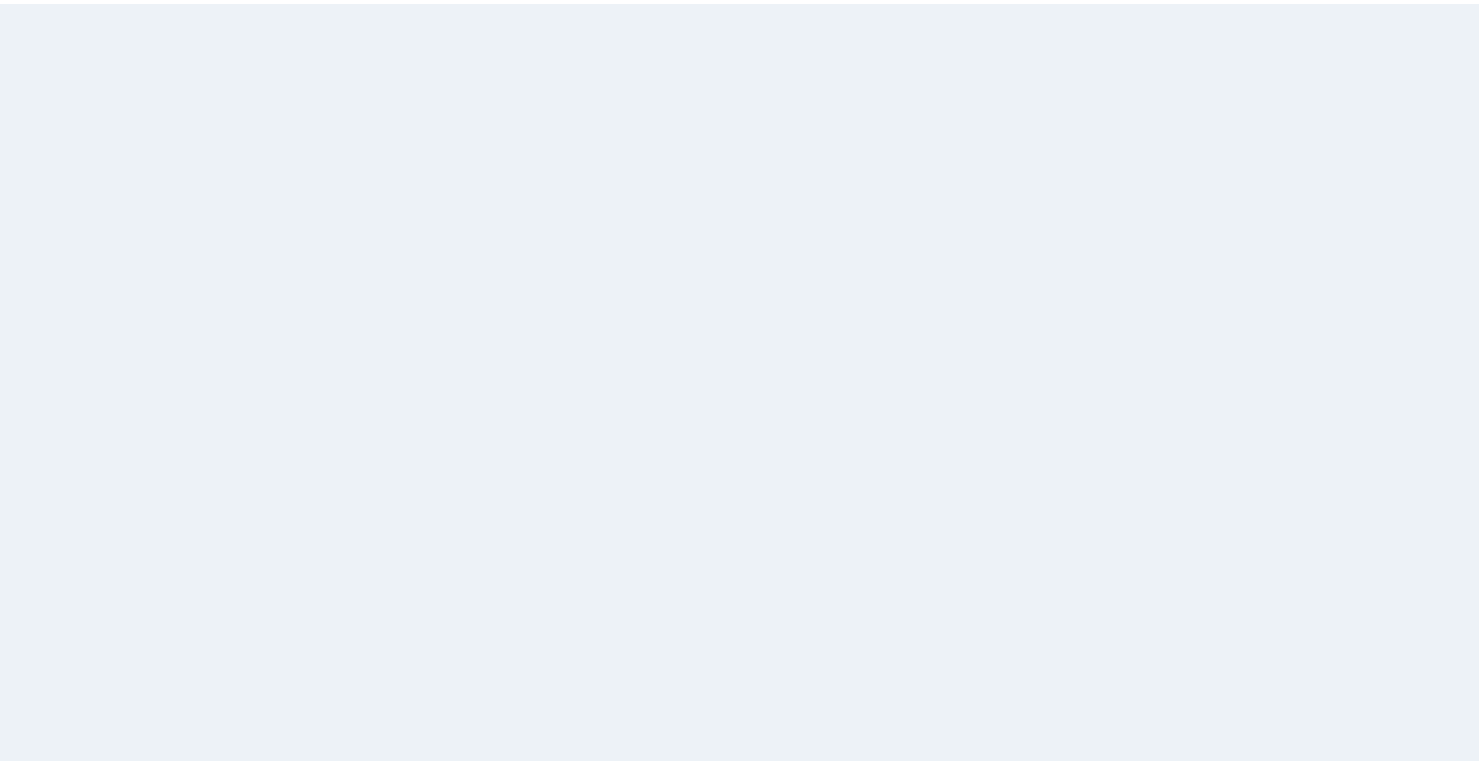 scroll, scrollTop: 0, scrollLeft: 0, axis: both 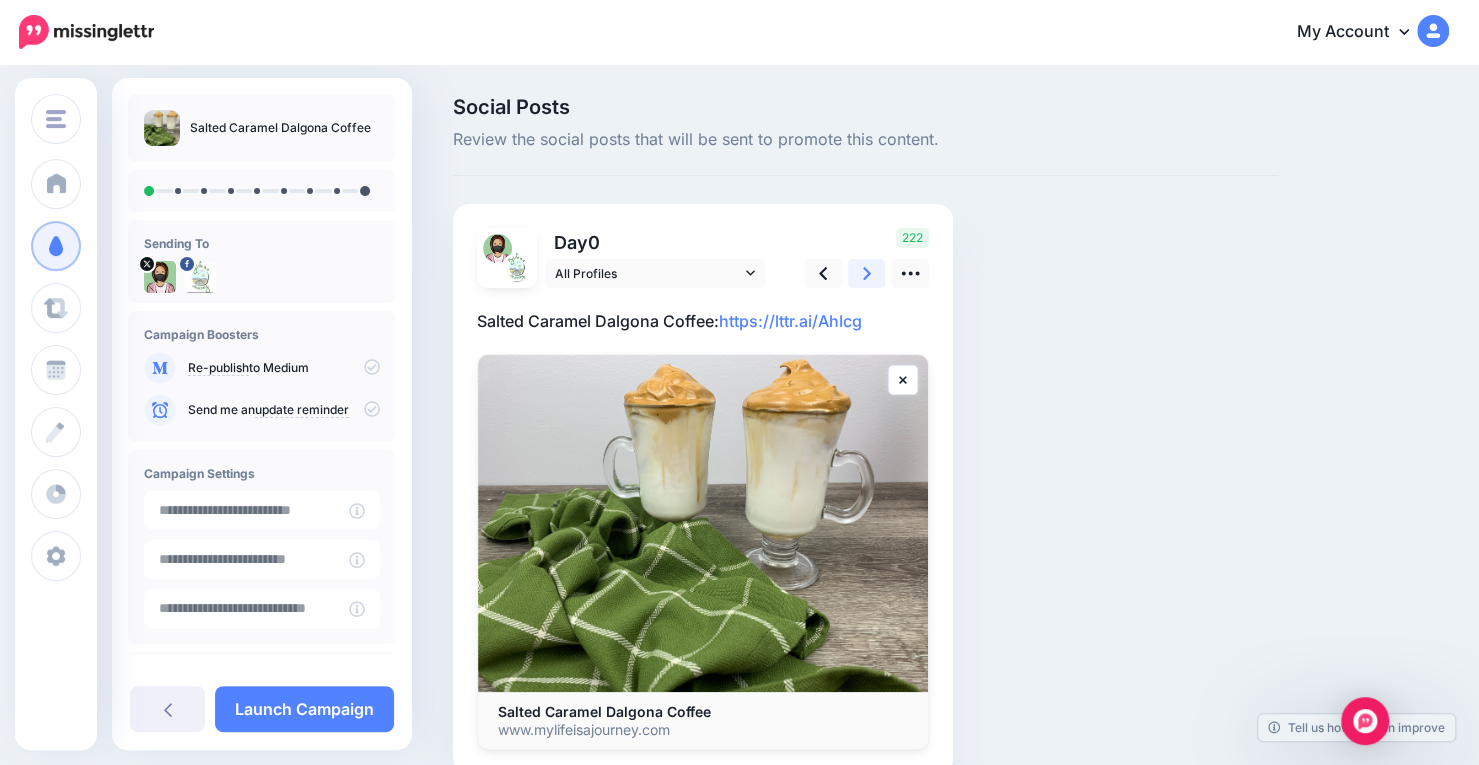 click 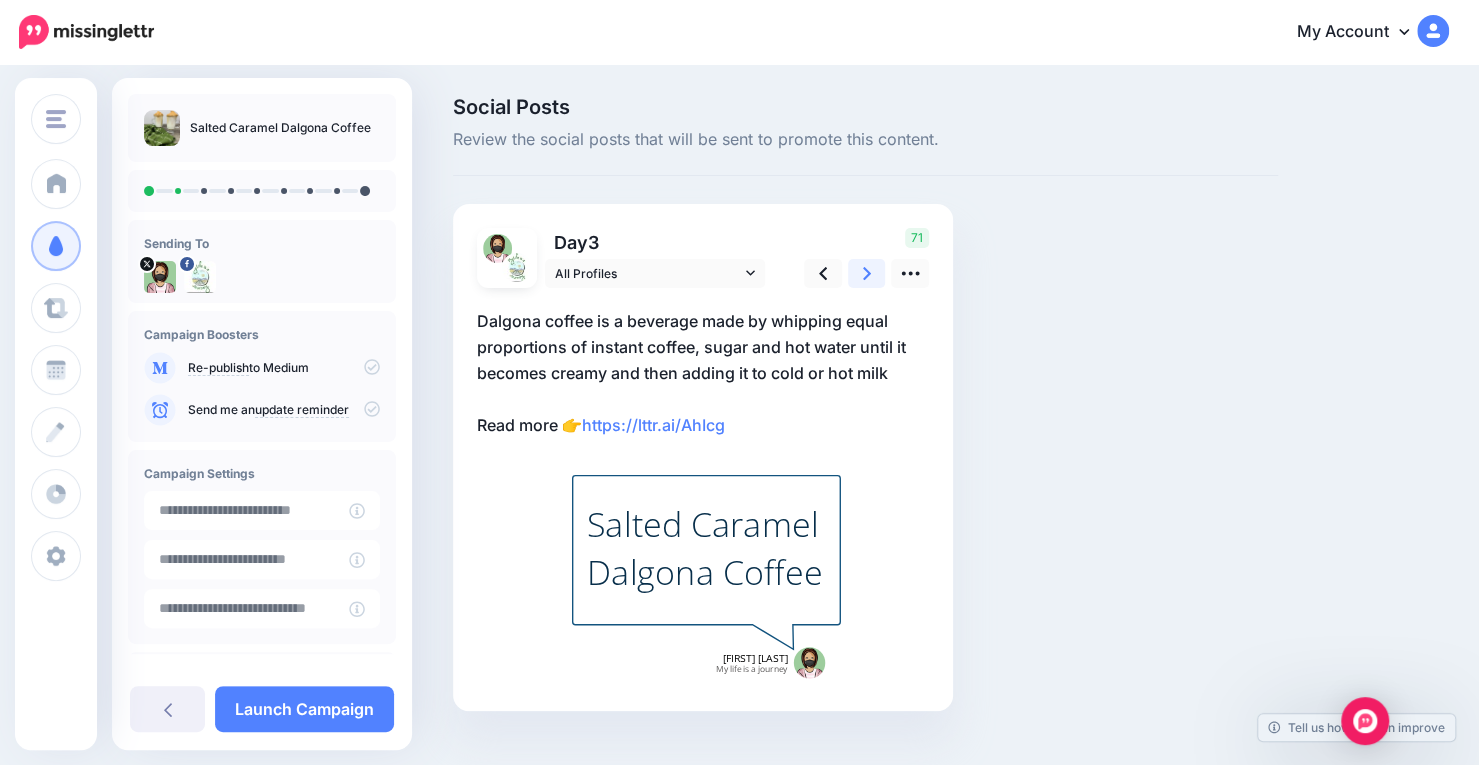 click 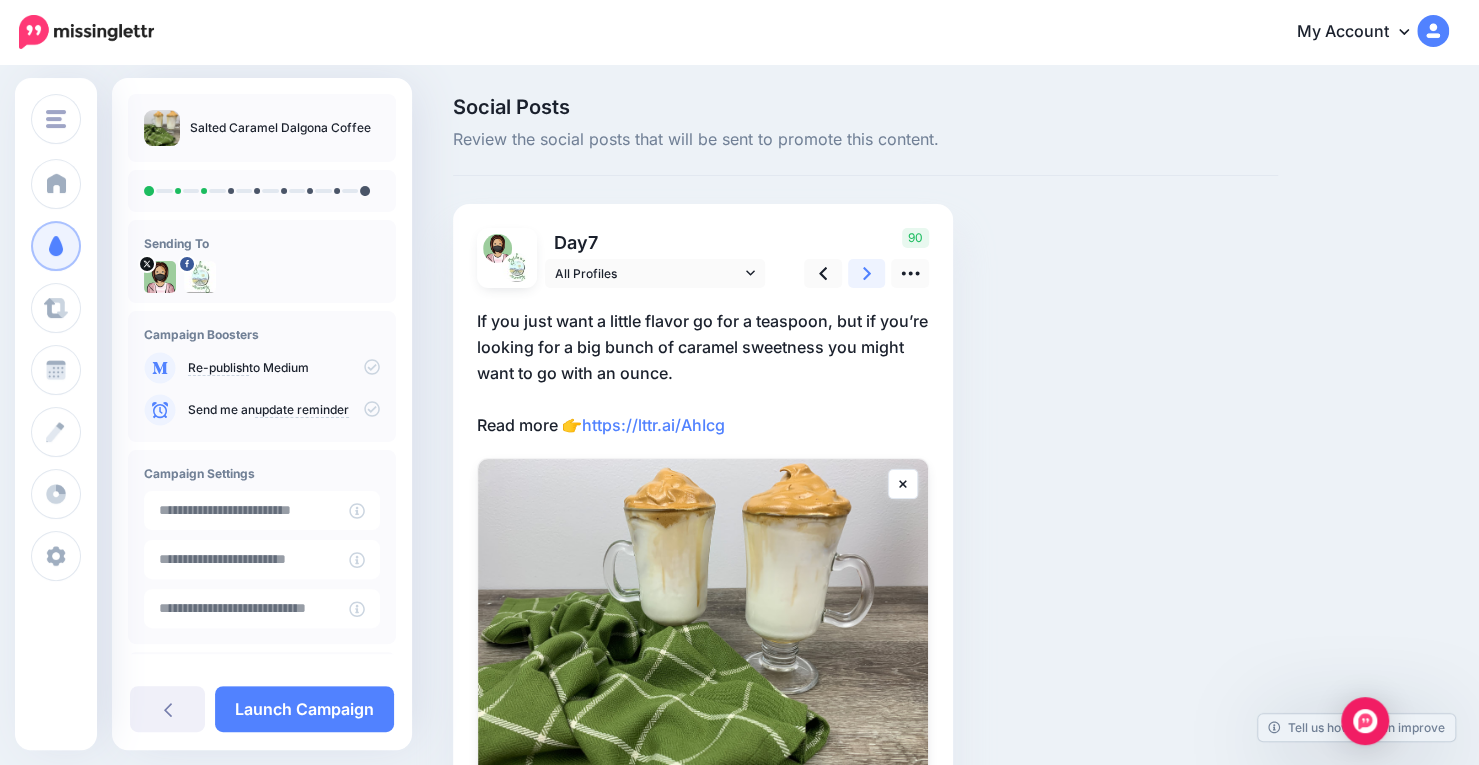 click 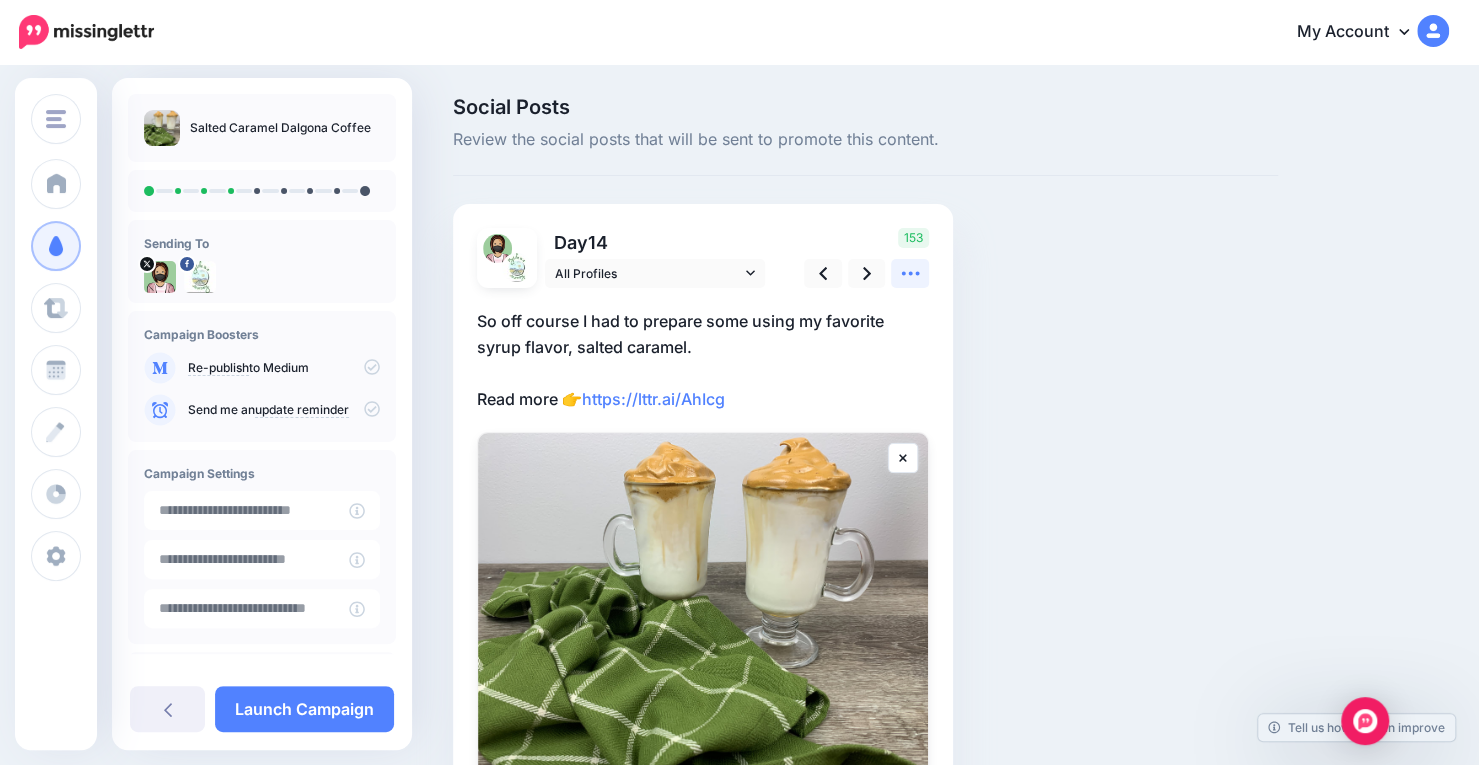 click 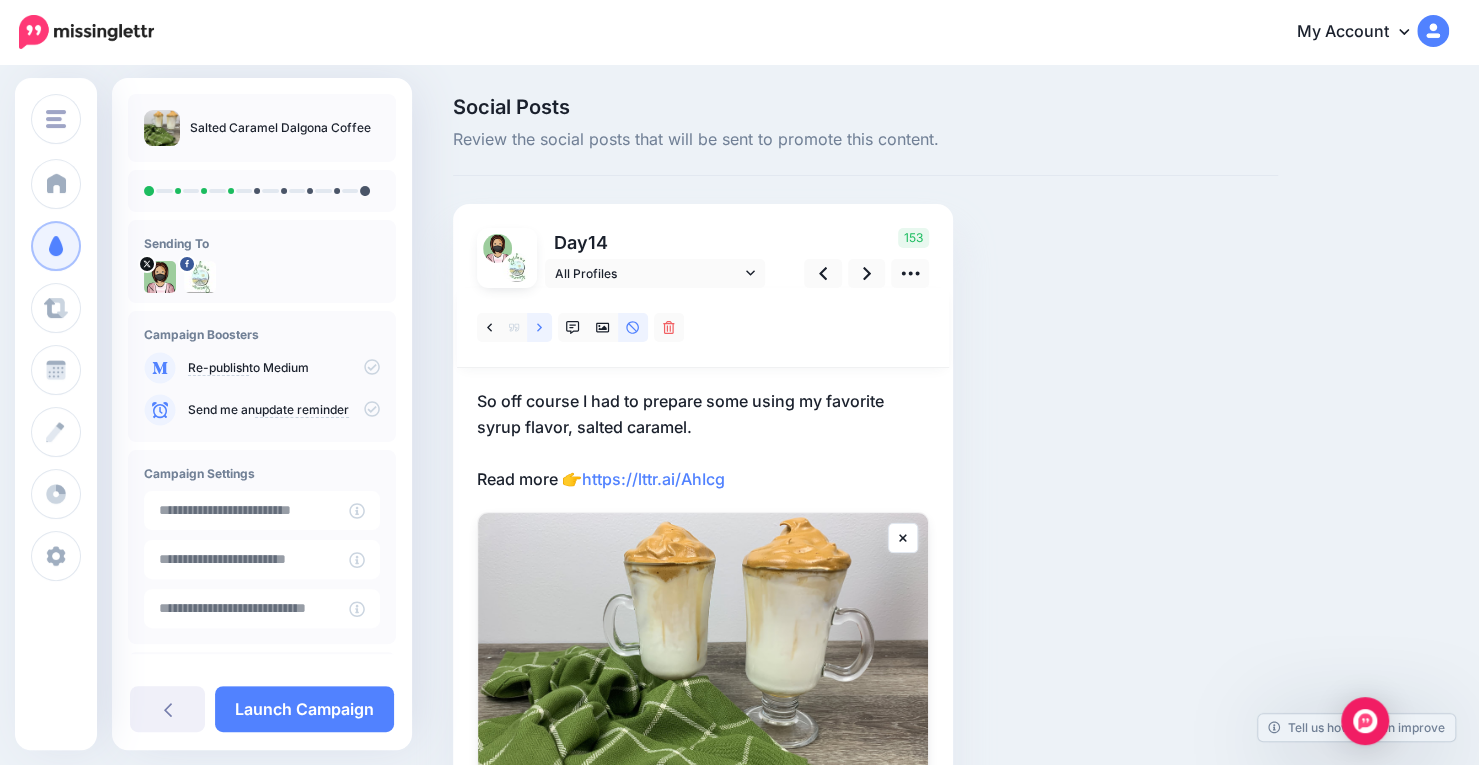 click 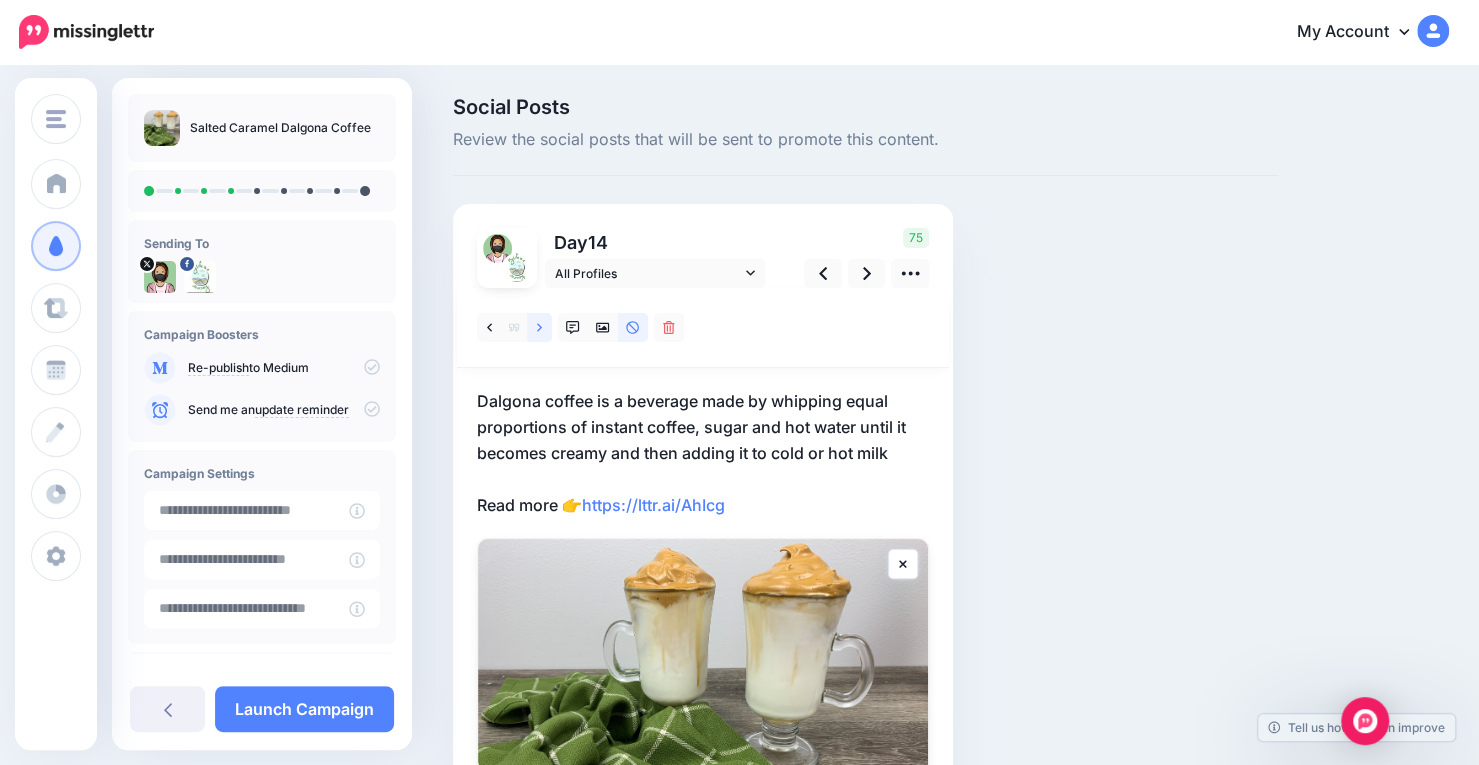 click 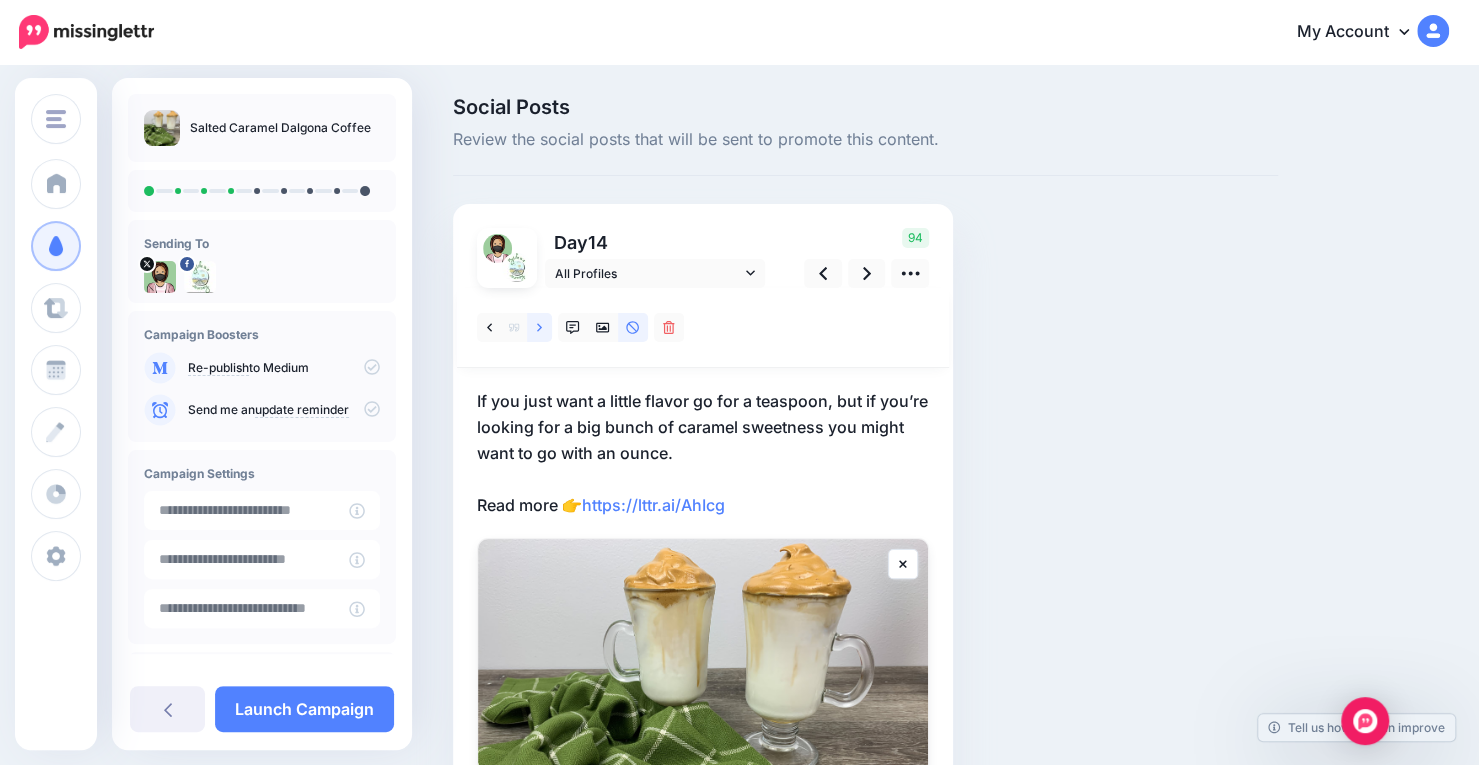 click 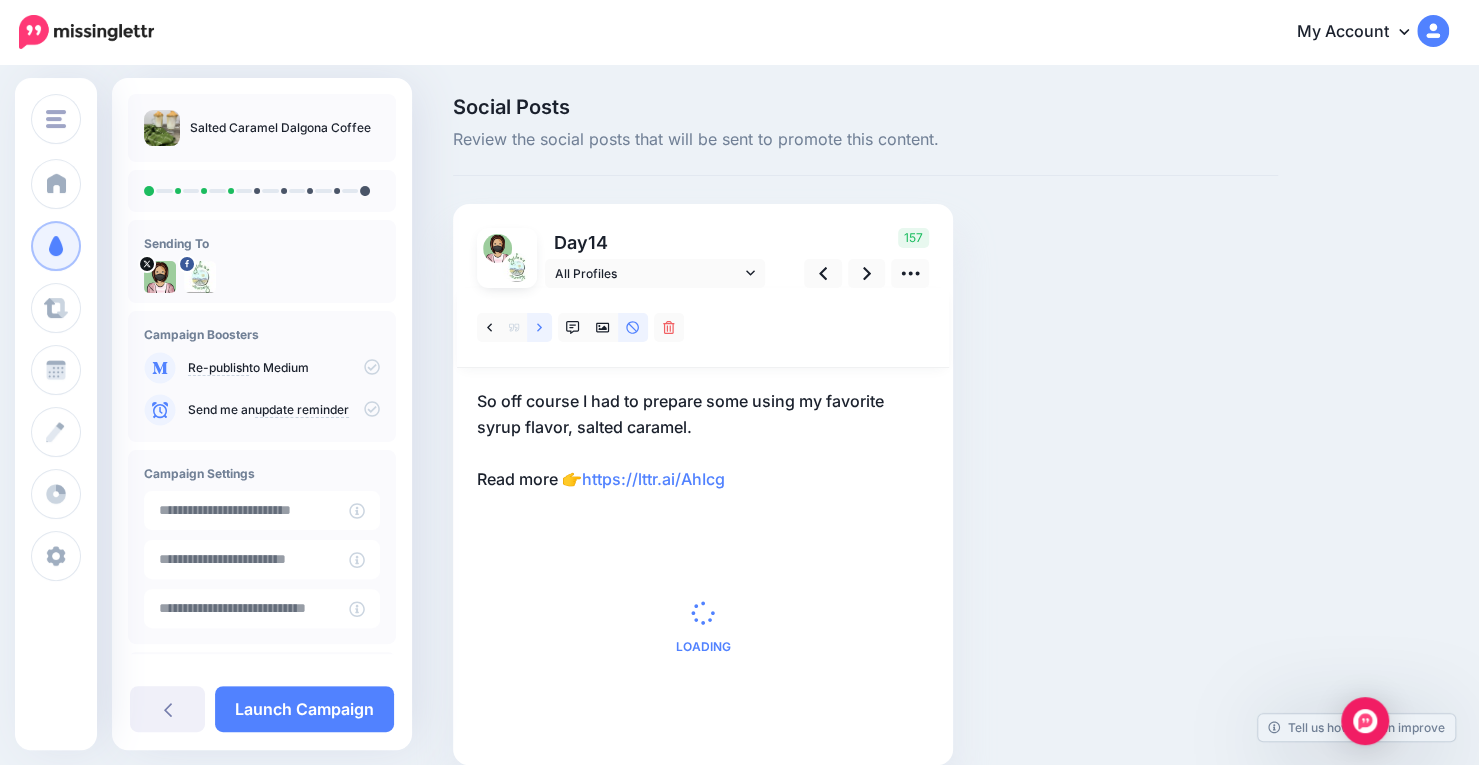 click 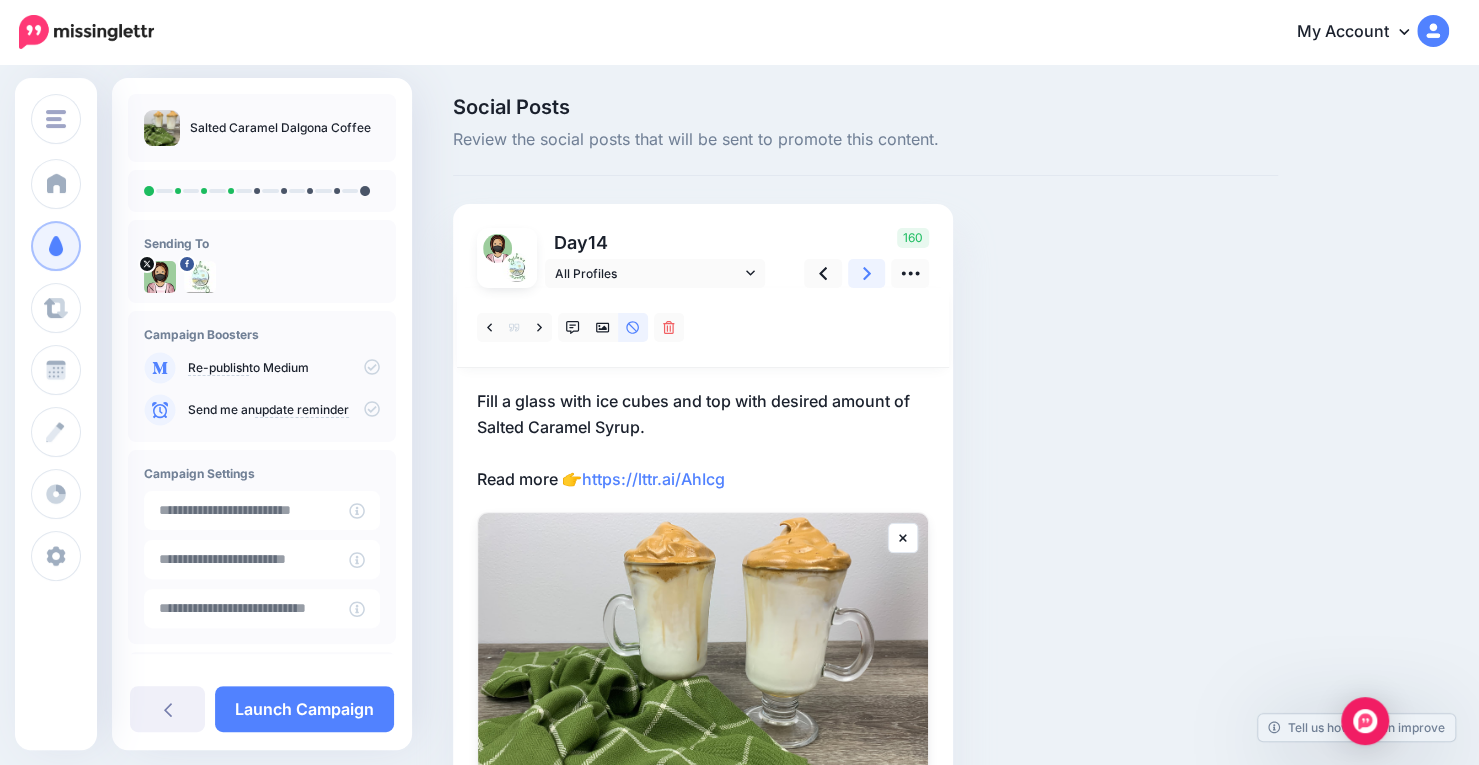 click at bounding box center (867, 273) 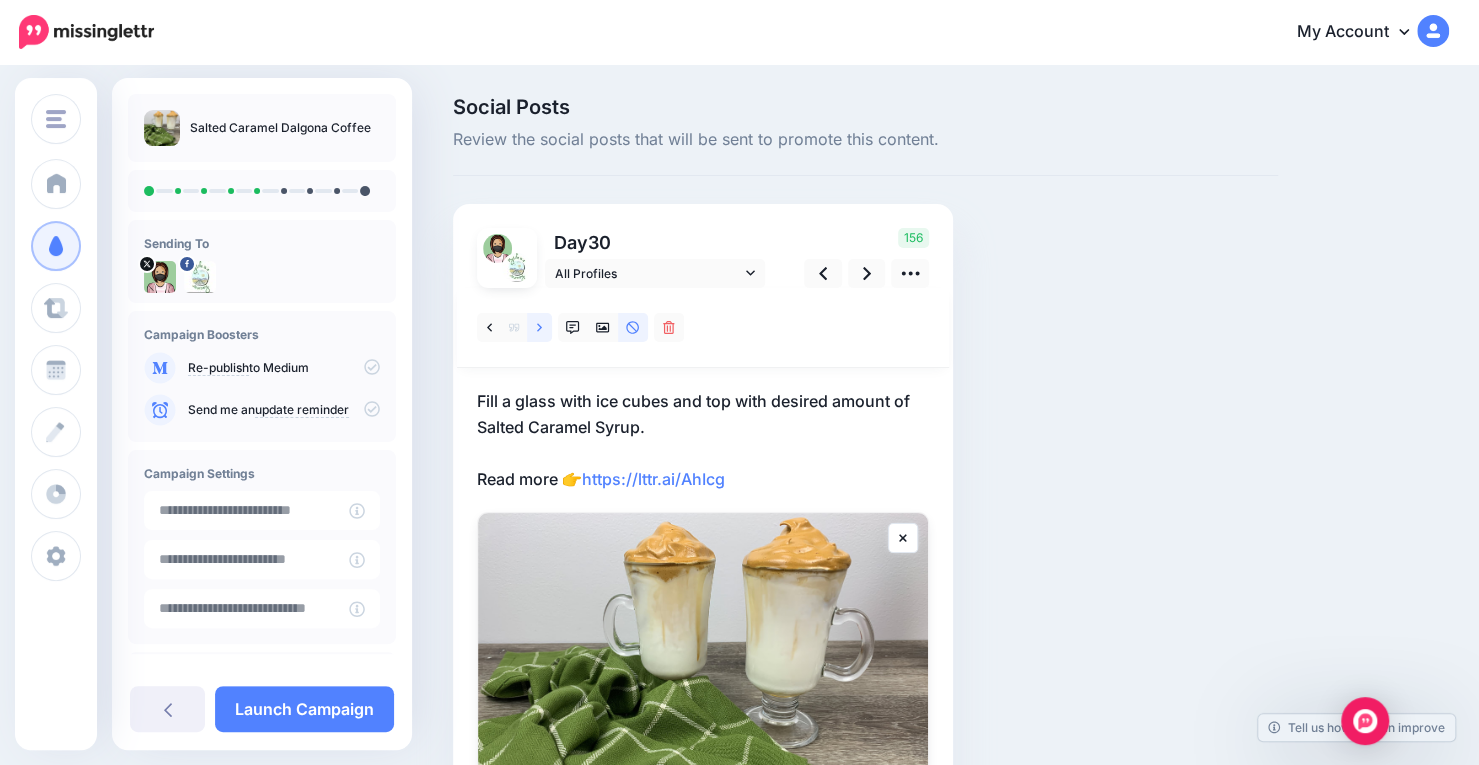 click 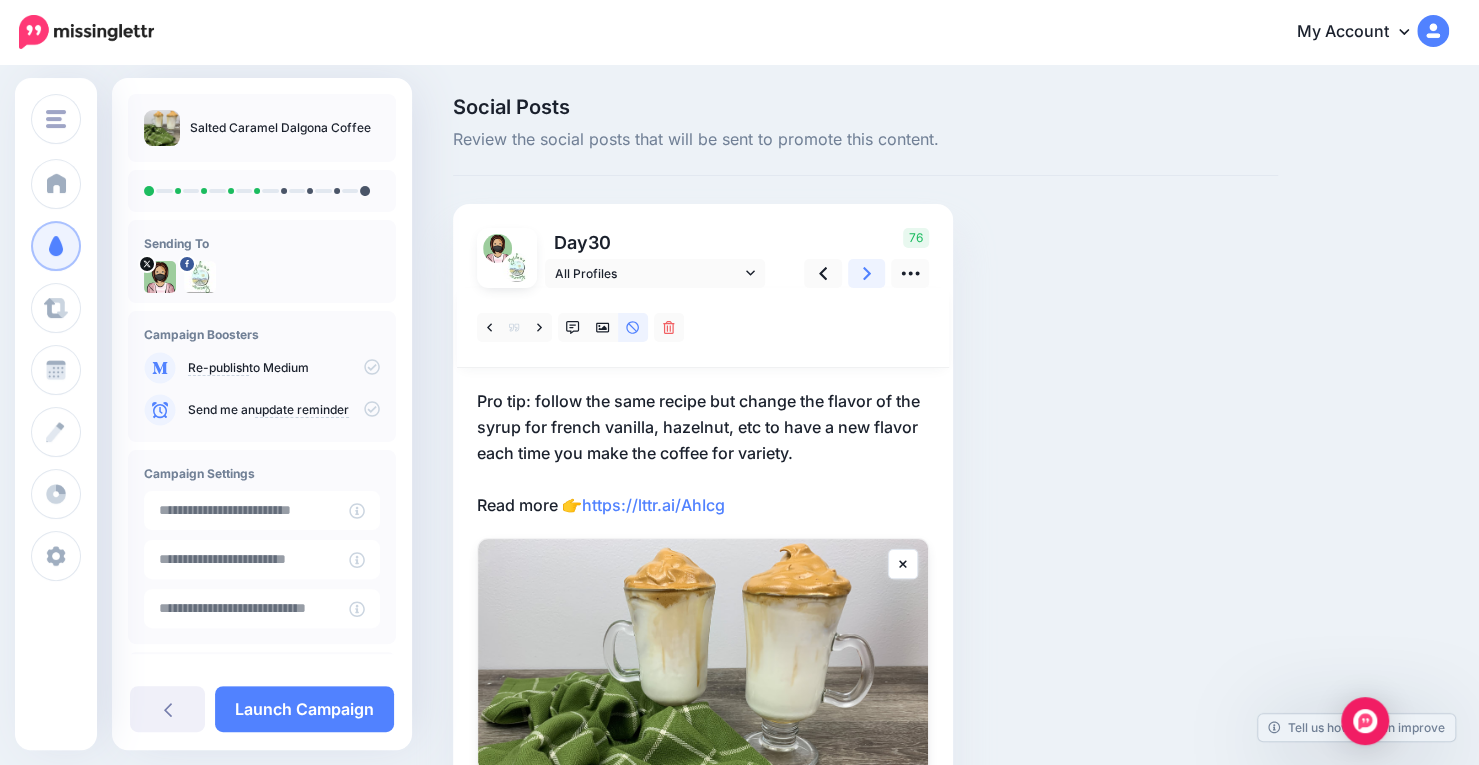 click 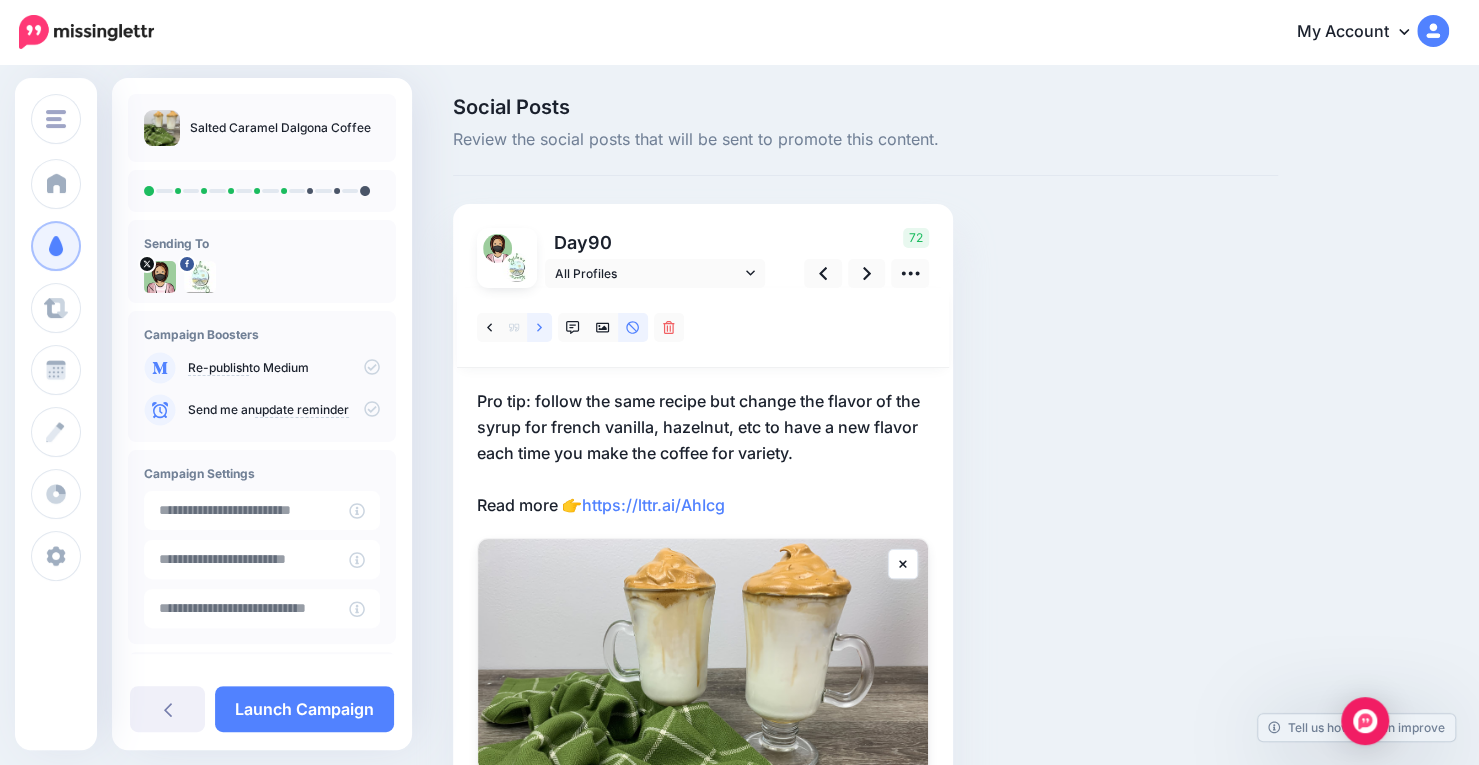 click at bounding box center (539, 327) 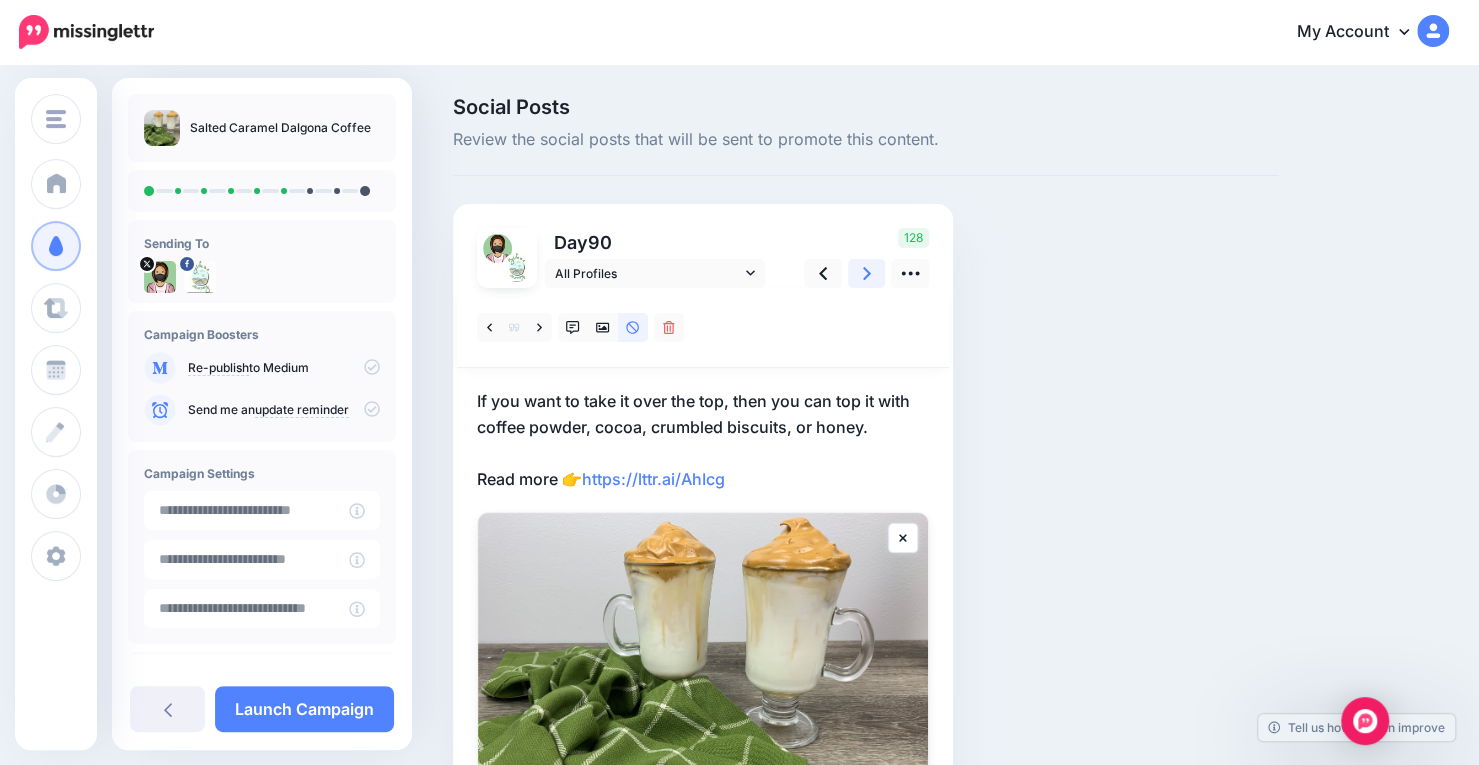 click 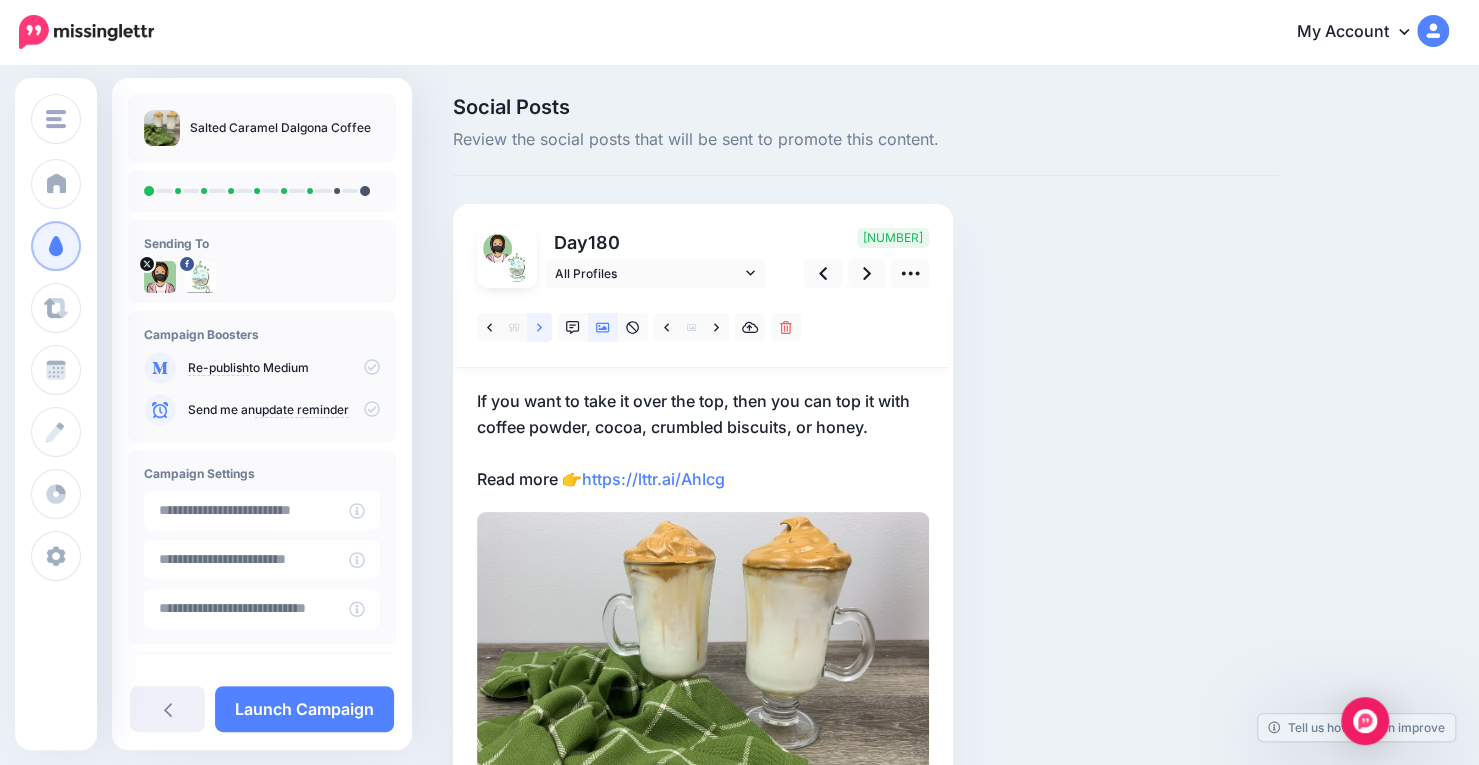 click 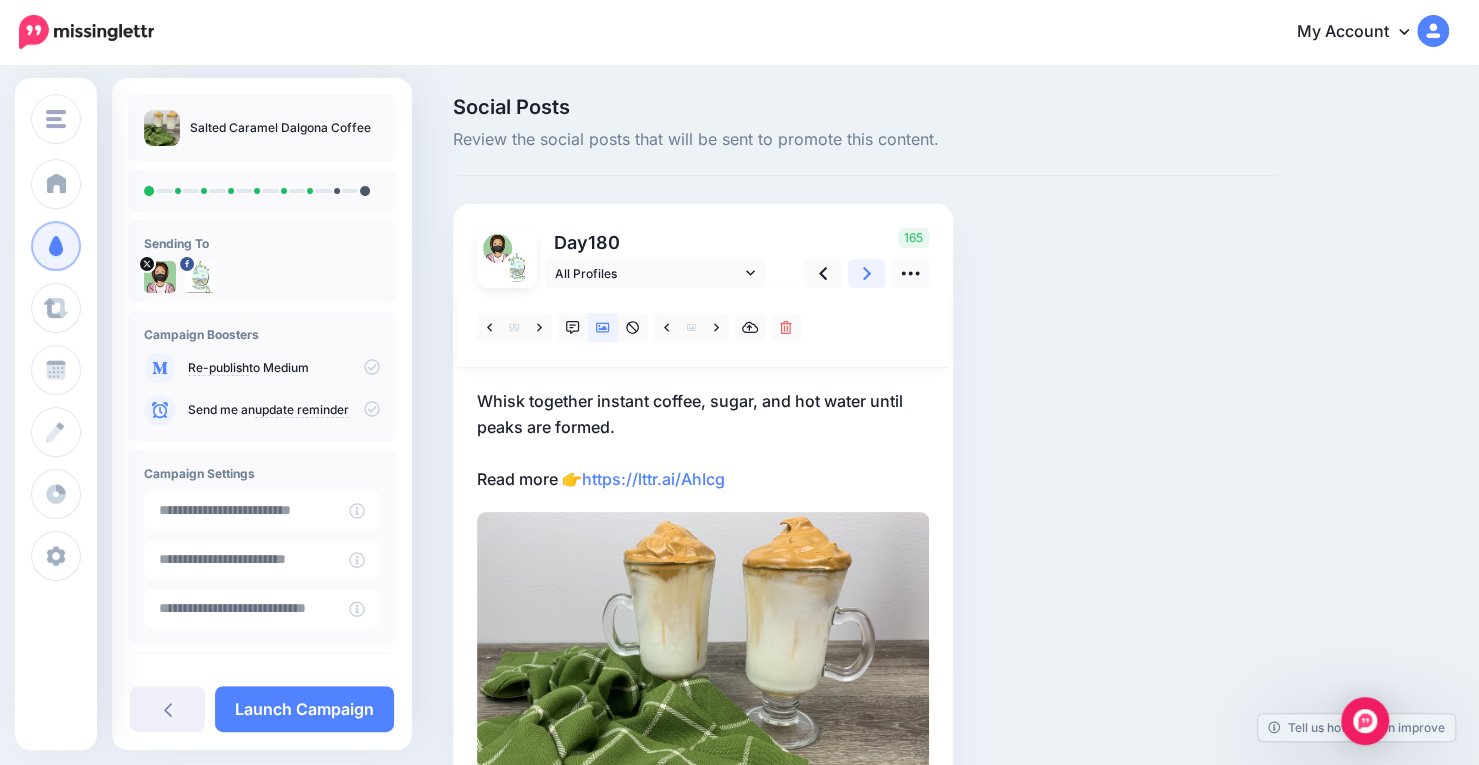 click at bounding box center (867, 273) 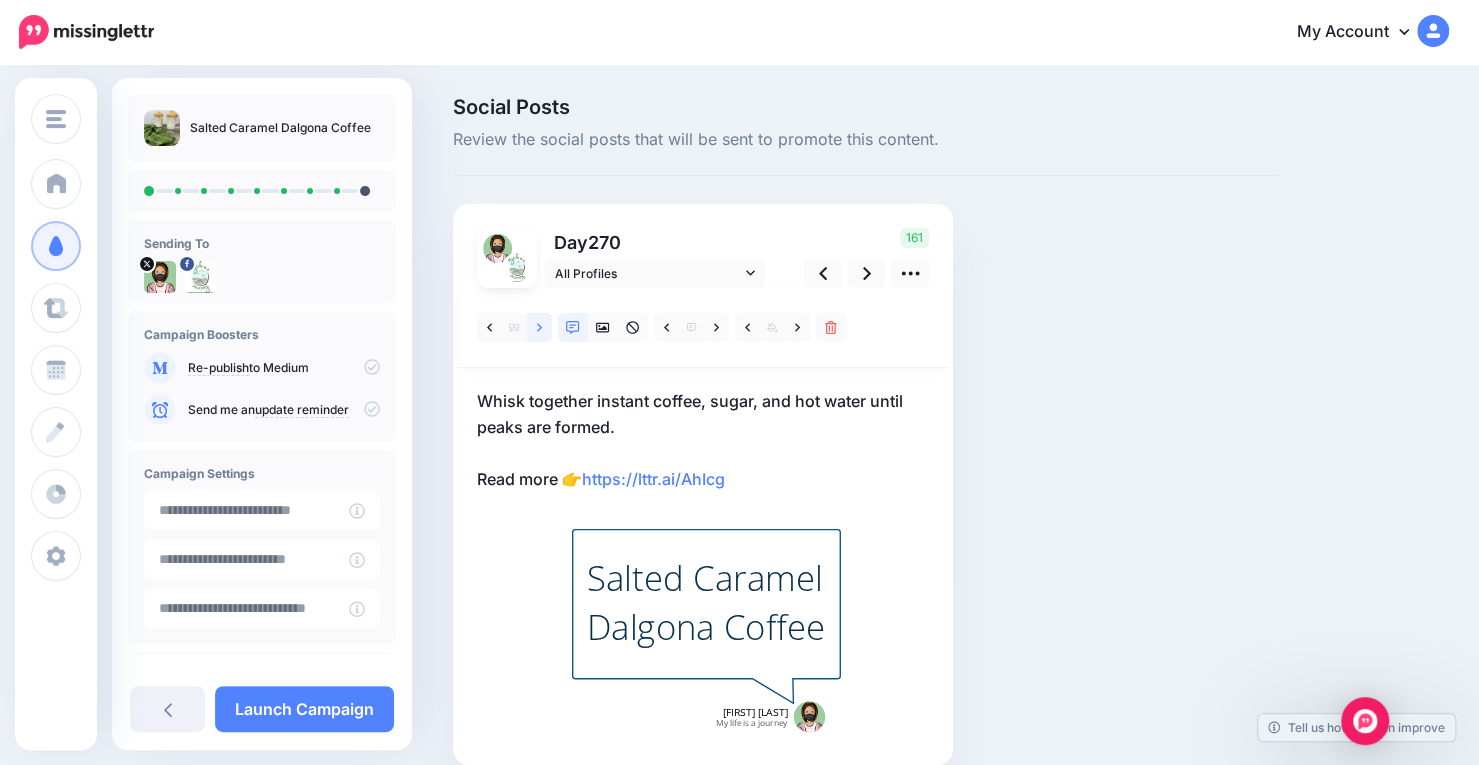 click 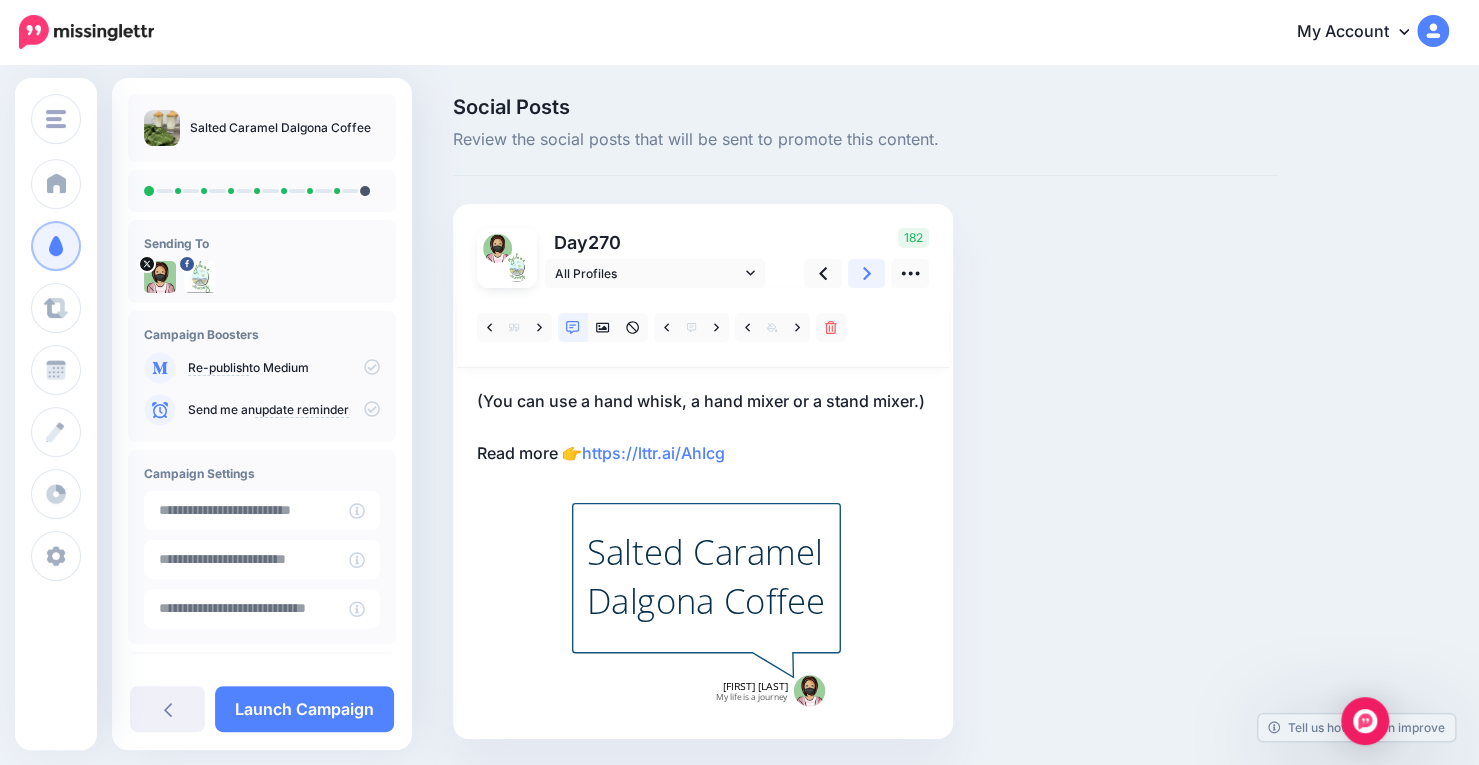 click at bounding box center [867, 273] 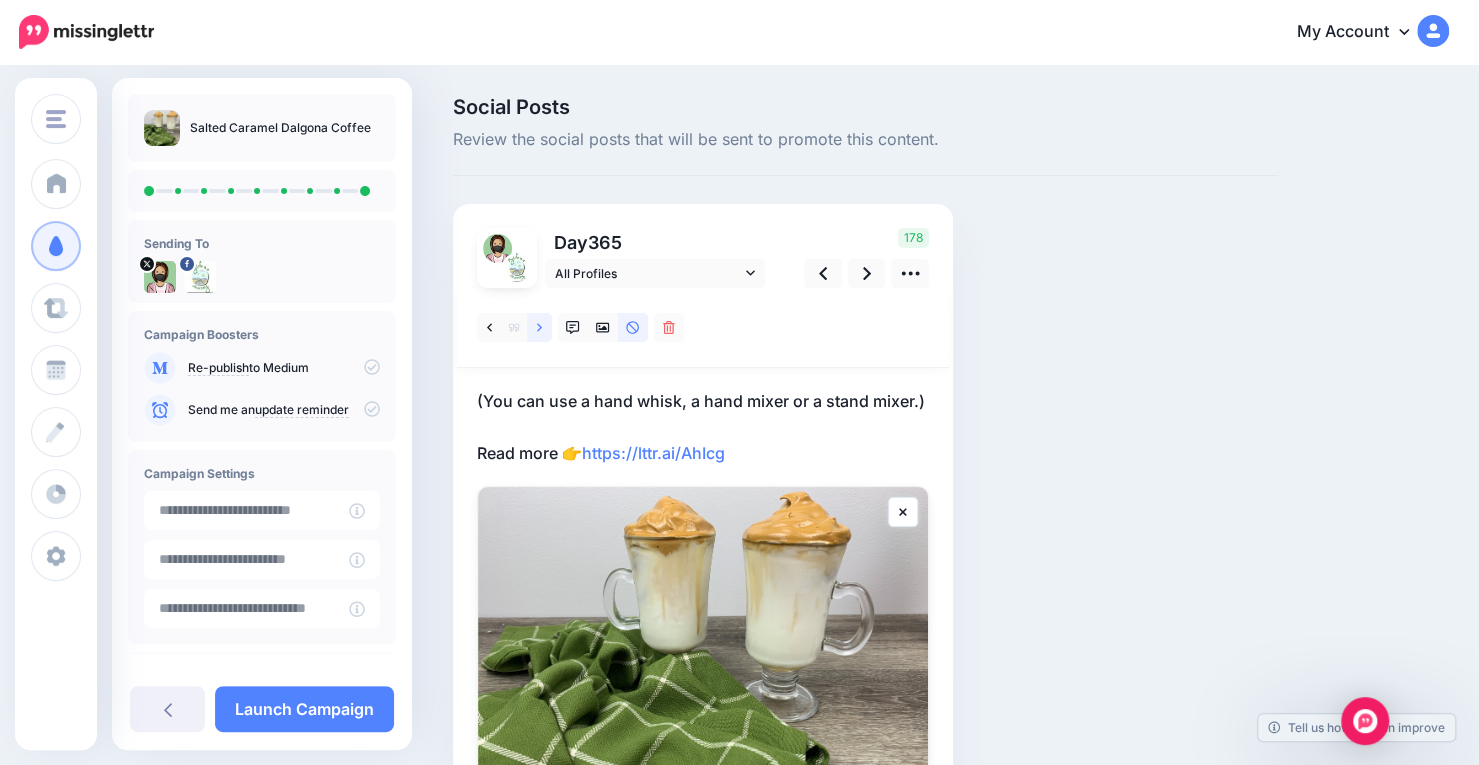 click 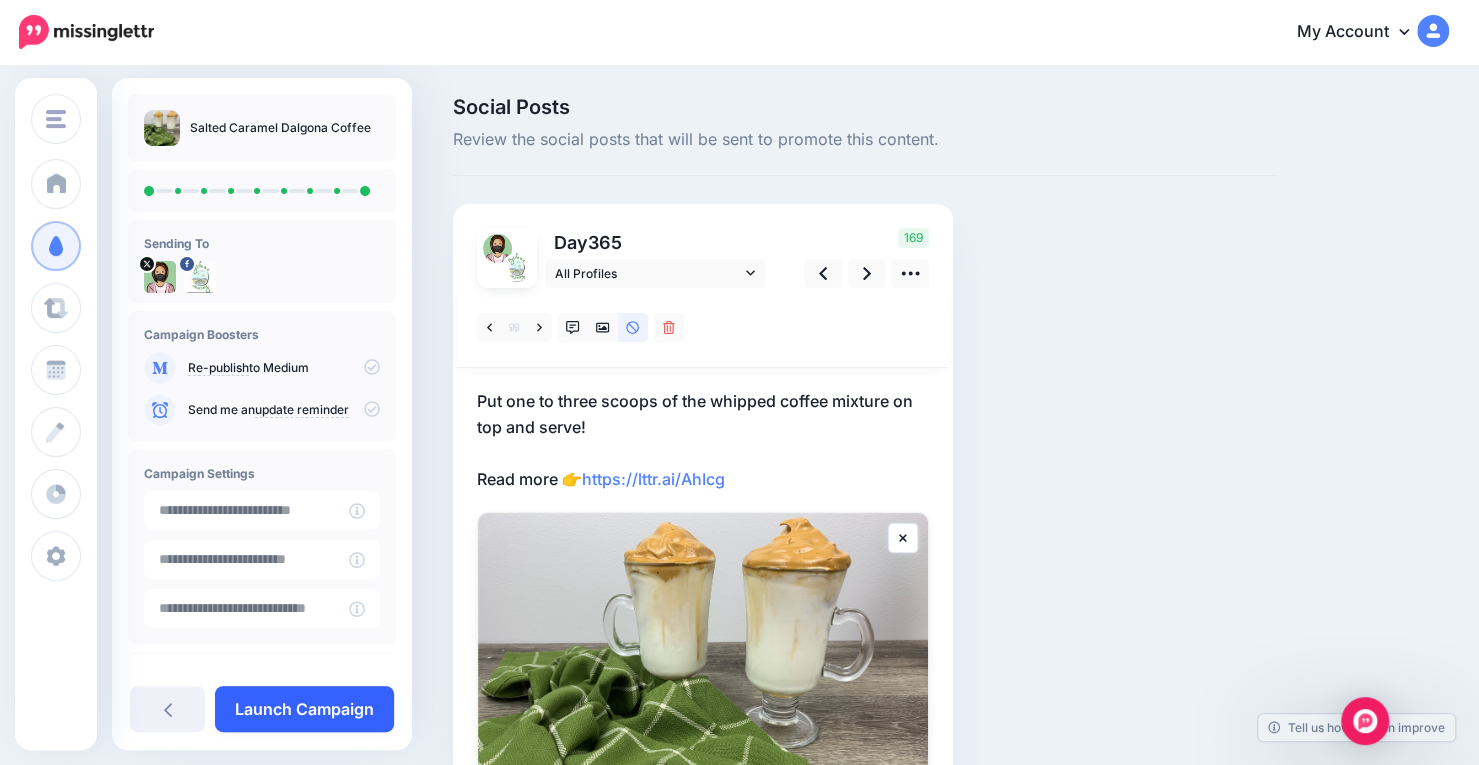 click on "Launch Campaign" at bounding box center (304, 709) 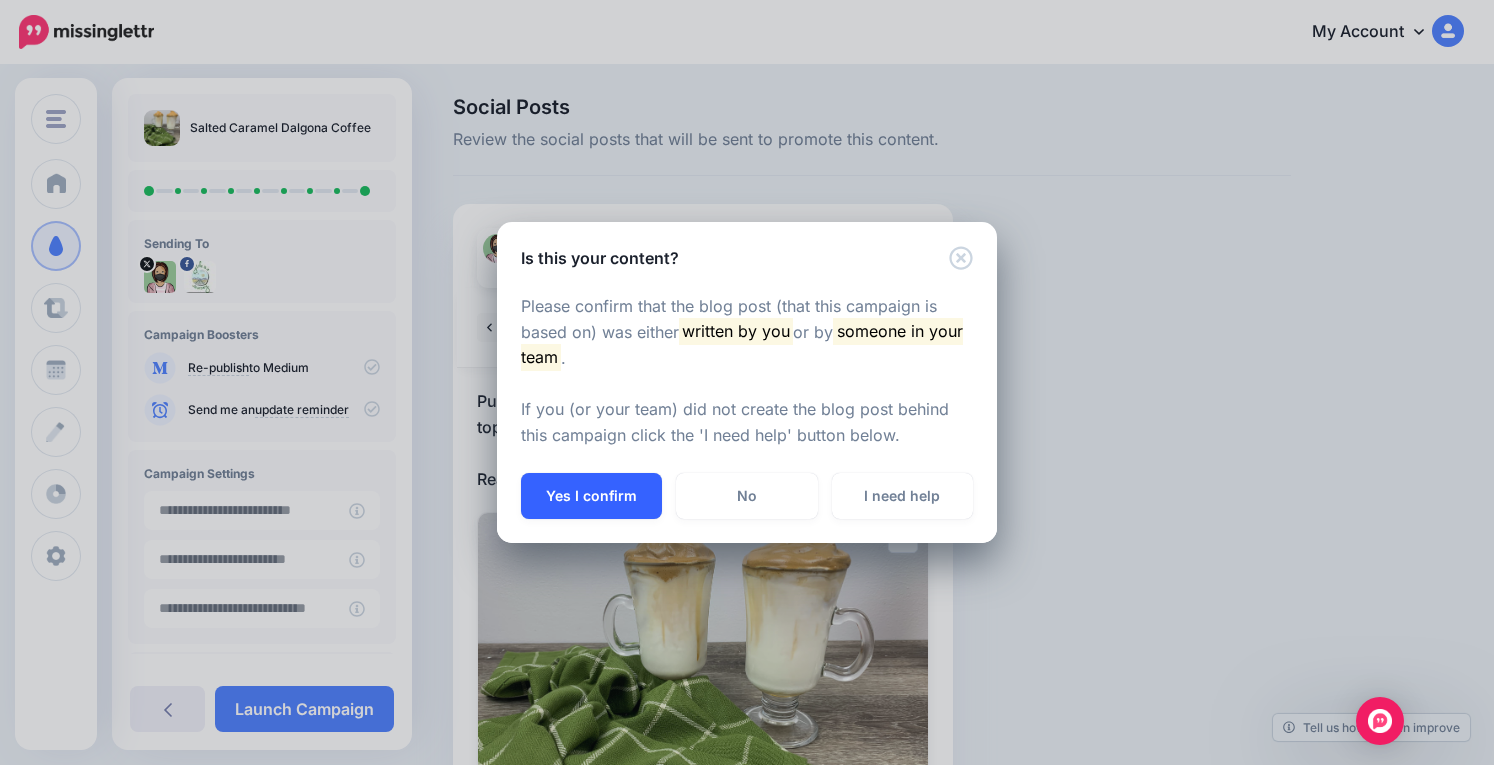 click on "Yes I confirm" at bounding box center [591, 496] 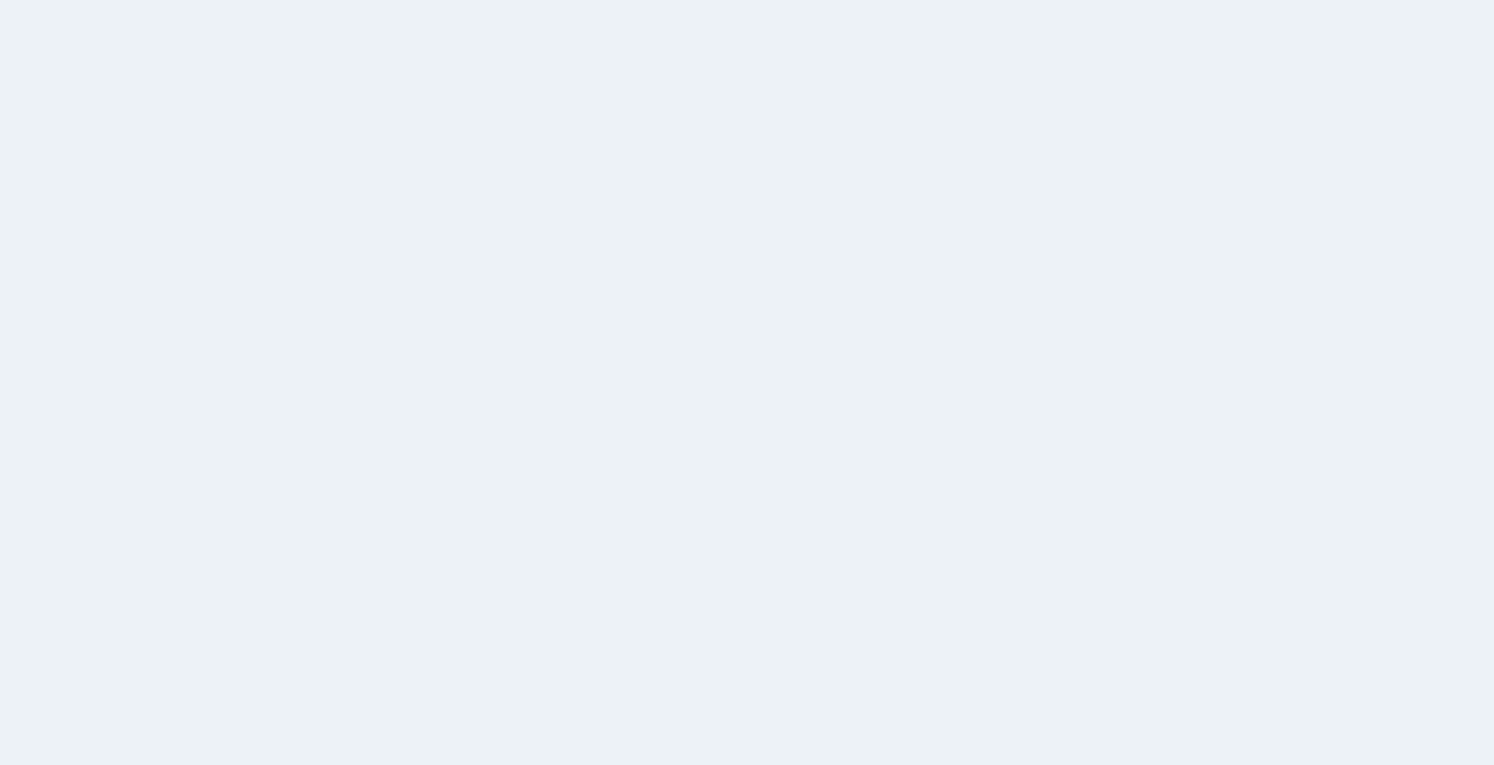 scroll, scrollTop: 0, scrollLeft: 0, axis: both 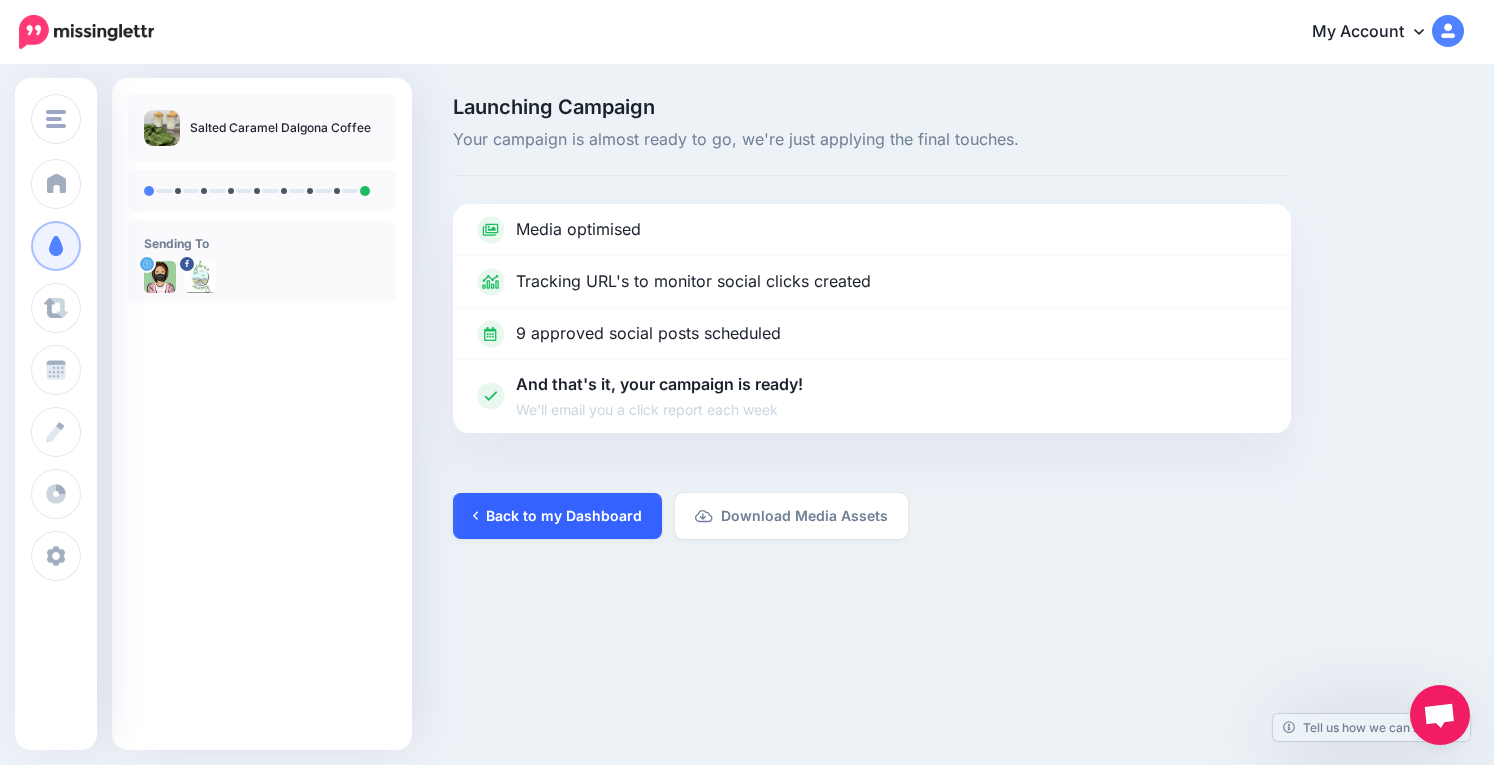 click on "Back to my Dashboard" at bounding box center (557, 516) 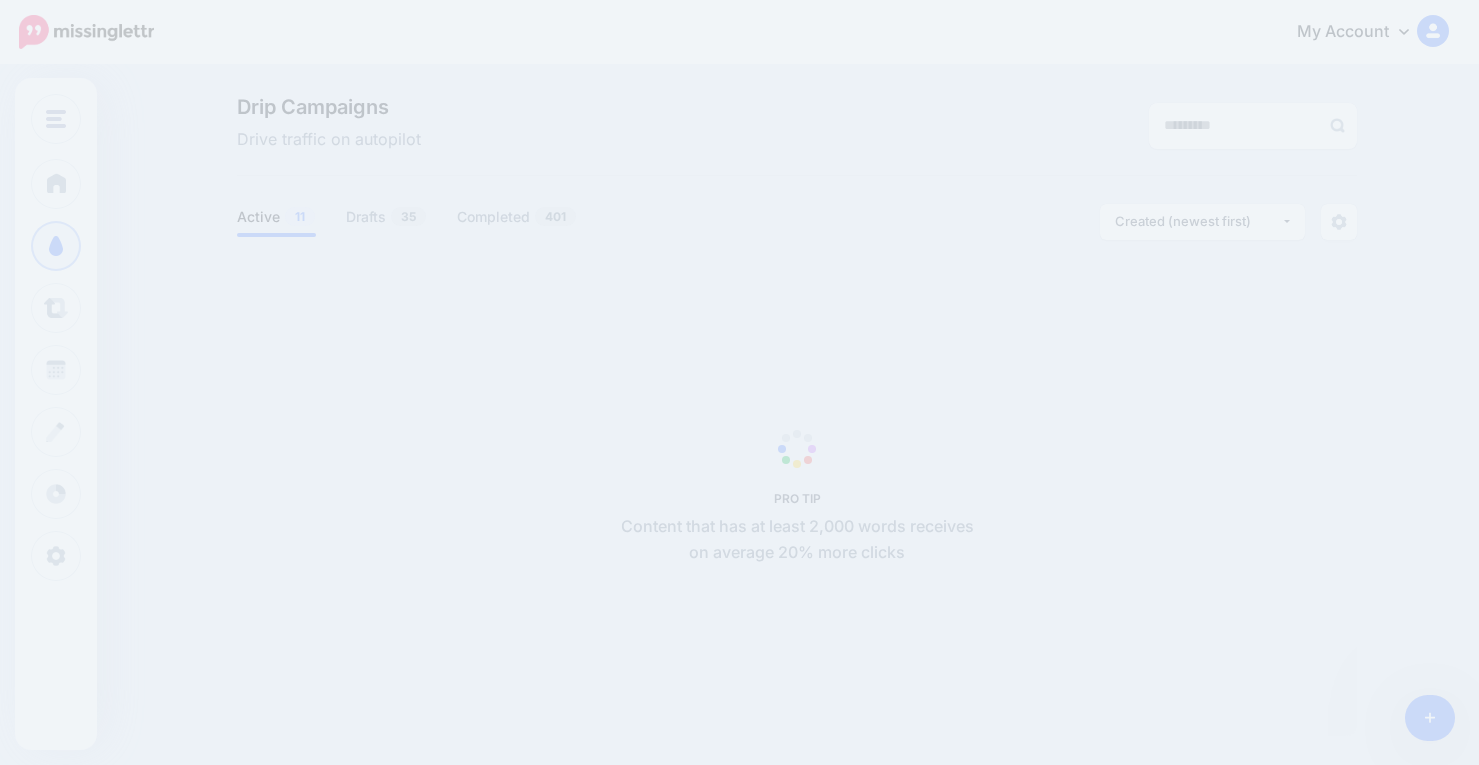 scroll, scrollTop: 0, scrollLeft: 0, axis: both 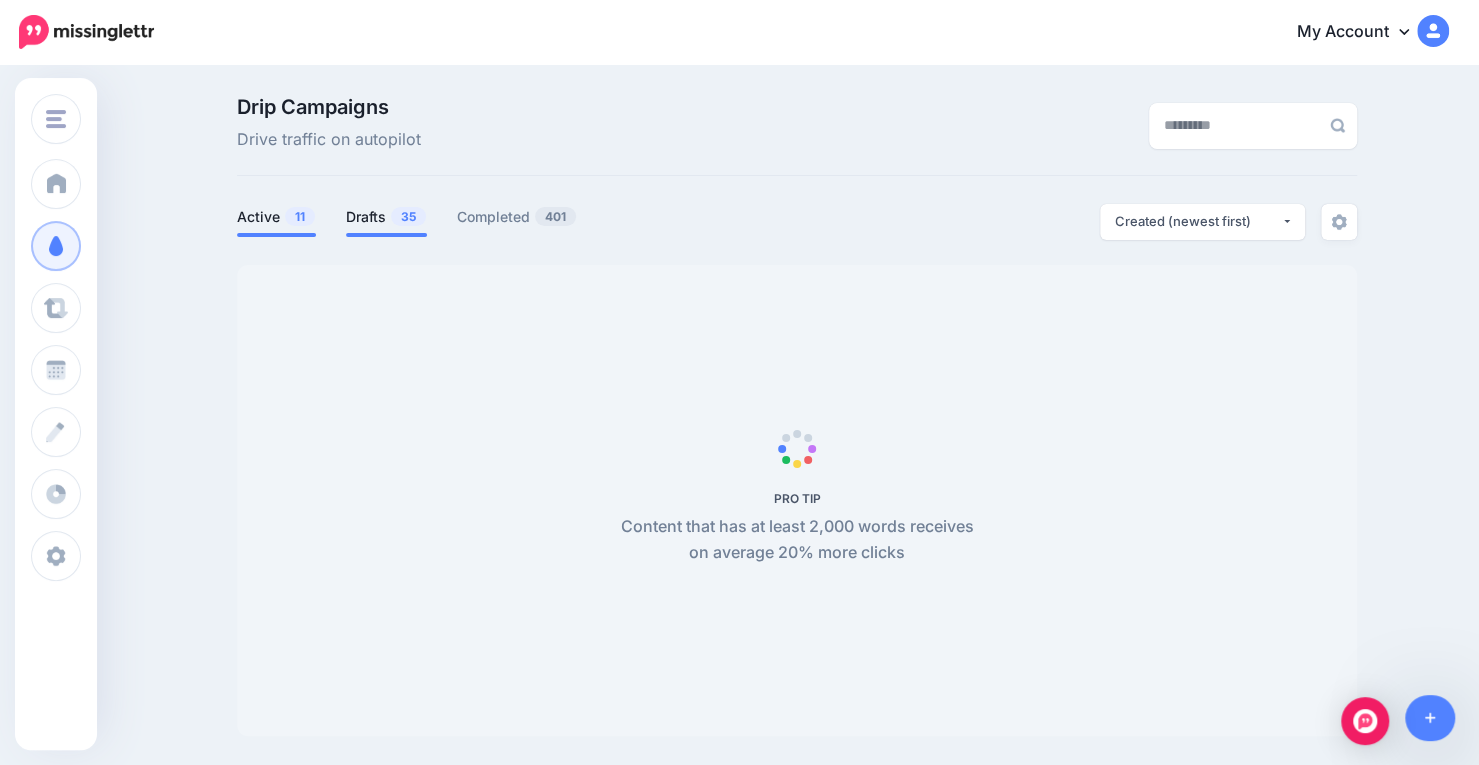 click on "Drafts  35" at bounding box center (386, 217) 